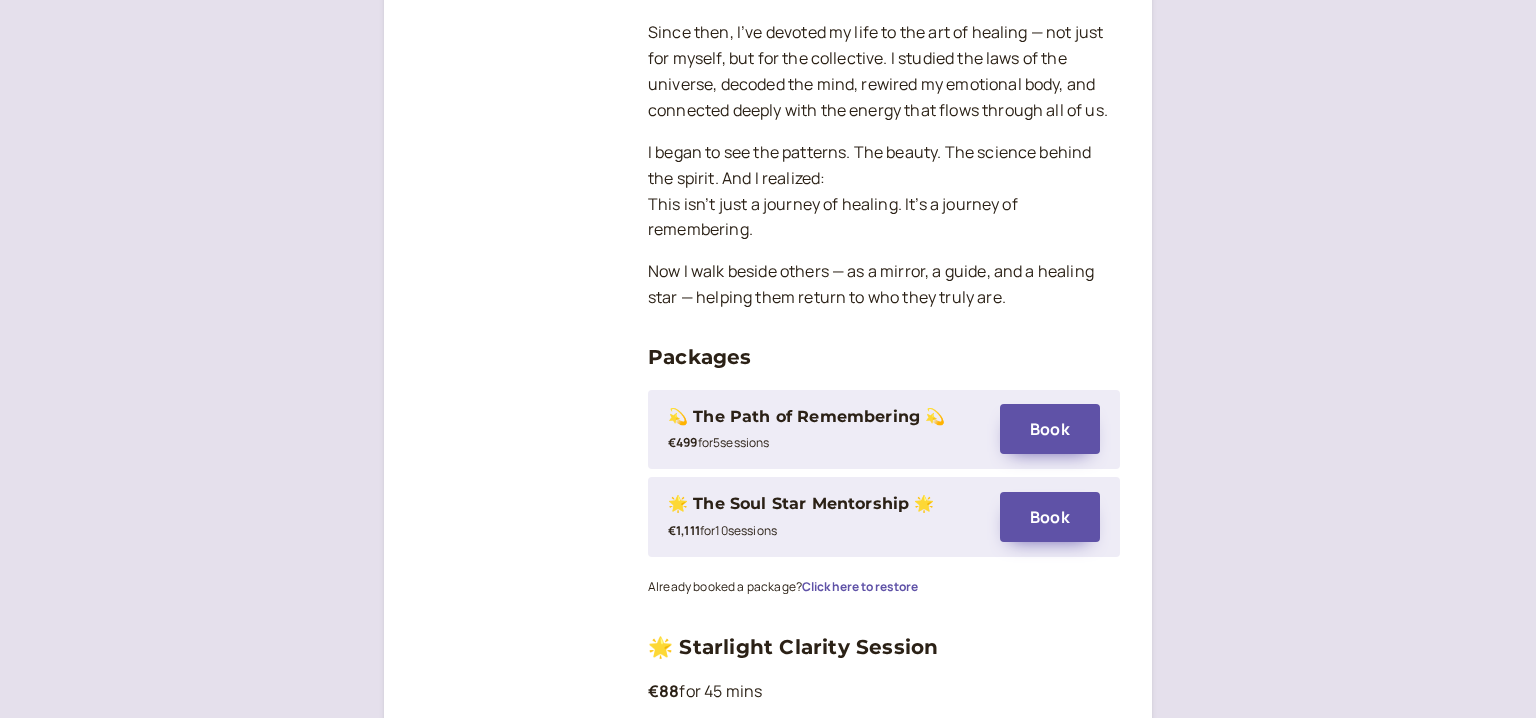 scroll, scrollTop: 1154, scrollLeft: 0, axis: vertical 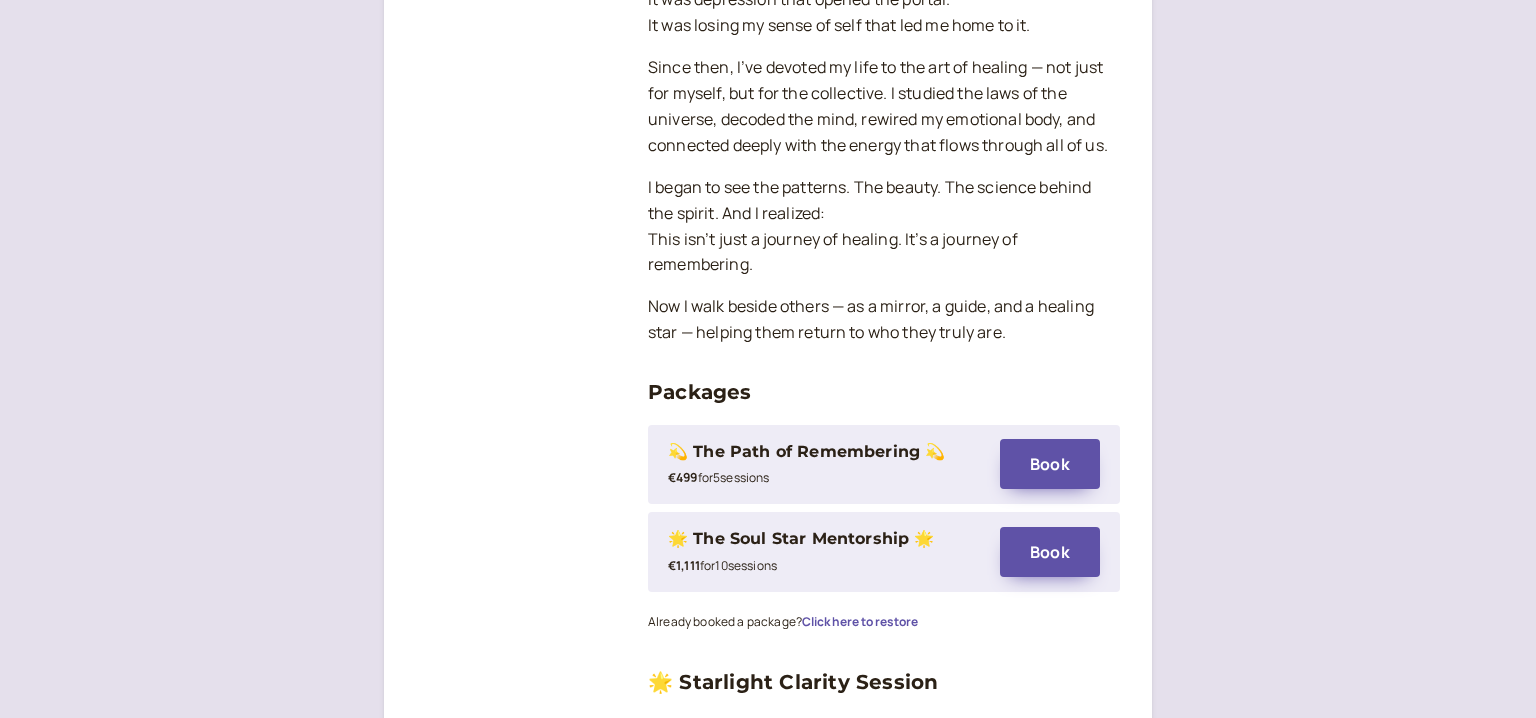 click on "💫 The Path of Remembering 💫" at bounding box center (806, 452) 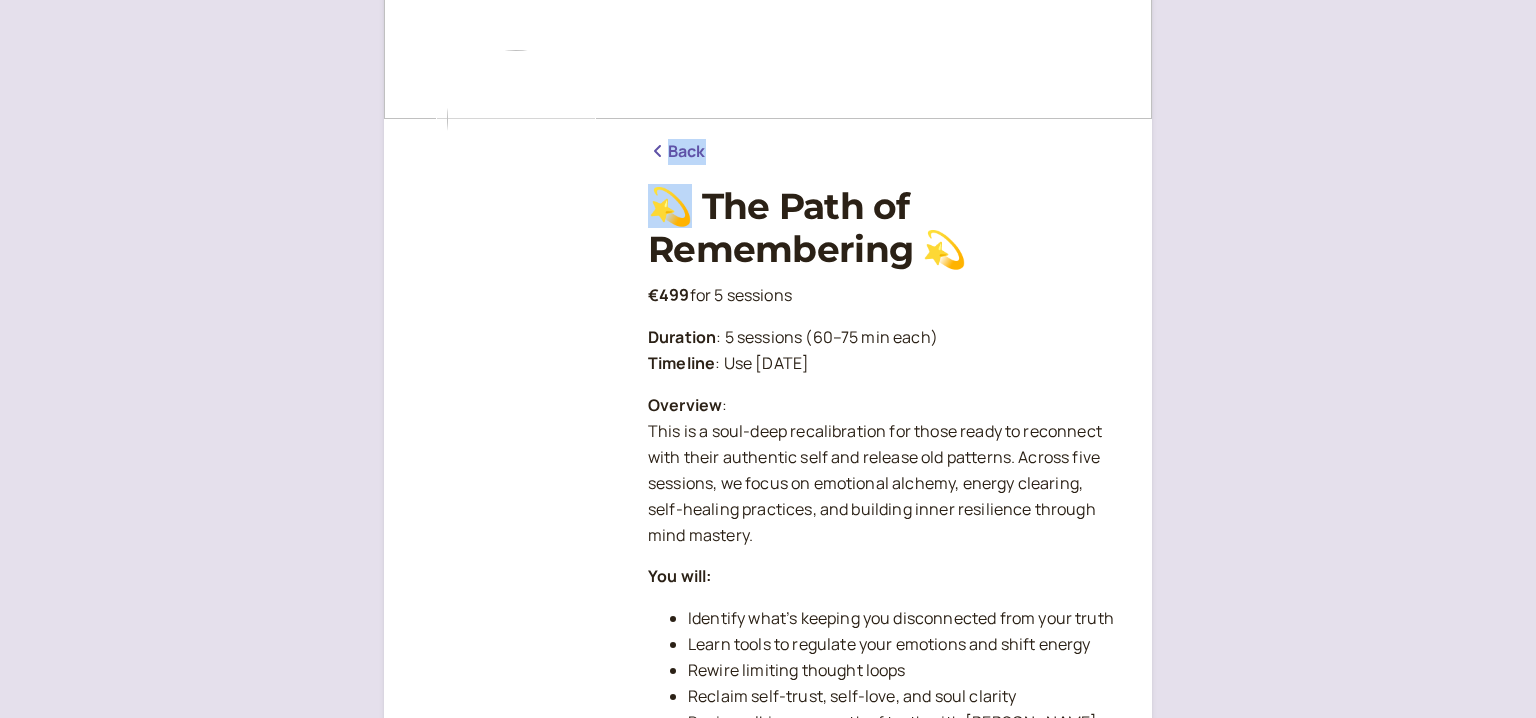 drag, startPoint x: 645, startPoint y: 192, endPoint x: 708, endPoint y: 203, distance: 63.953106 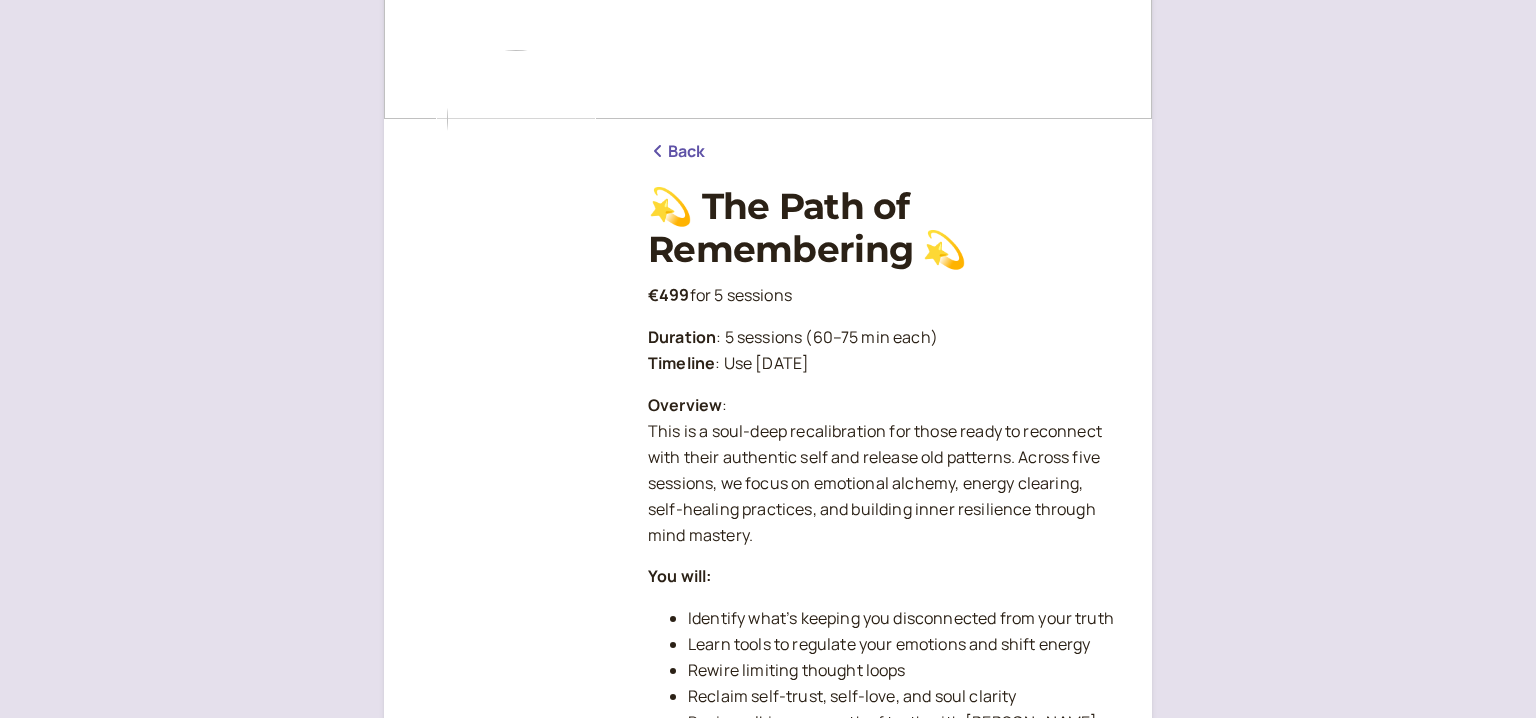 click on "Back 💫 The Path of Remembering 💫 €499  for   5 sessions Duration : 5 sessions (60–75 min each) Timeline : Use within 2 months Overview :  This is a soul-deep recalibration for those ready to reconnect with their authentic self and release old patterns. Across five sessions, we focus on emotional alchemy, energy clearing, self-healing practices, and building inner resilience through mind mastery. You will: Identify what’s keeping you disconnected from your truth Learn tools to regulate your emotions and shift energy Rewire limiting thought loops Reclaim self-trust, self-love, and soul clarity Begin walking your path of truth with grace ✨ Comes with: Personalized healing practices Energy alignment rituals Voice note support (optional add-on) Book now What's included 🔮 Mind Mastery & Inner Alignment Mentoring 5 sessions  ·  1 hour Book this package Already booked a package?  Click here to restore" at bounding box center [884, 778] 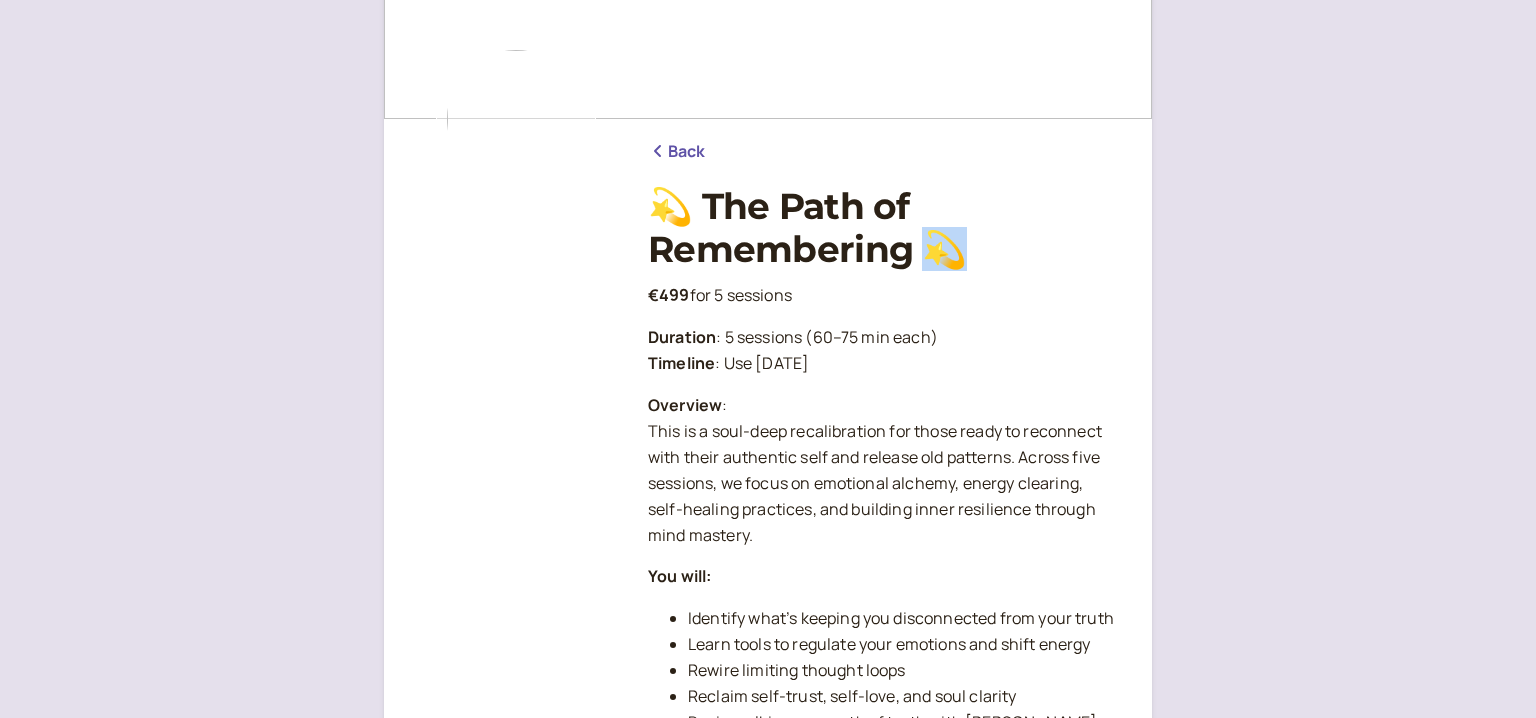 drag, startPoint x: 960, startPoint y: 251, endPoint x: 932, endPoint y: 253, distance: 28.071337 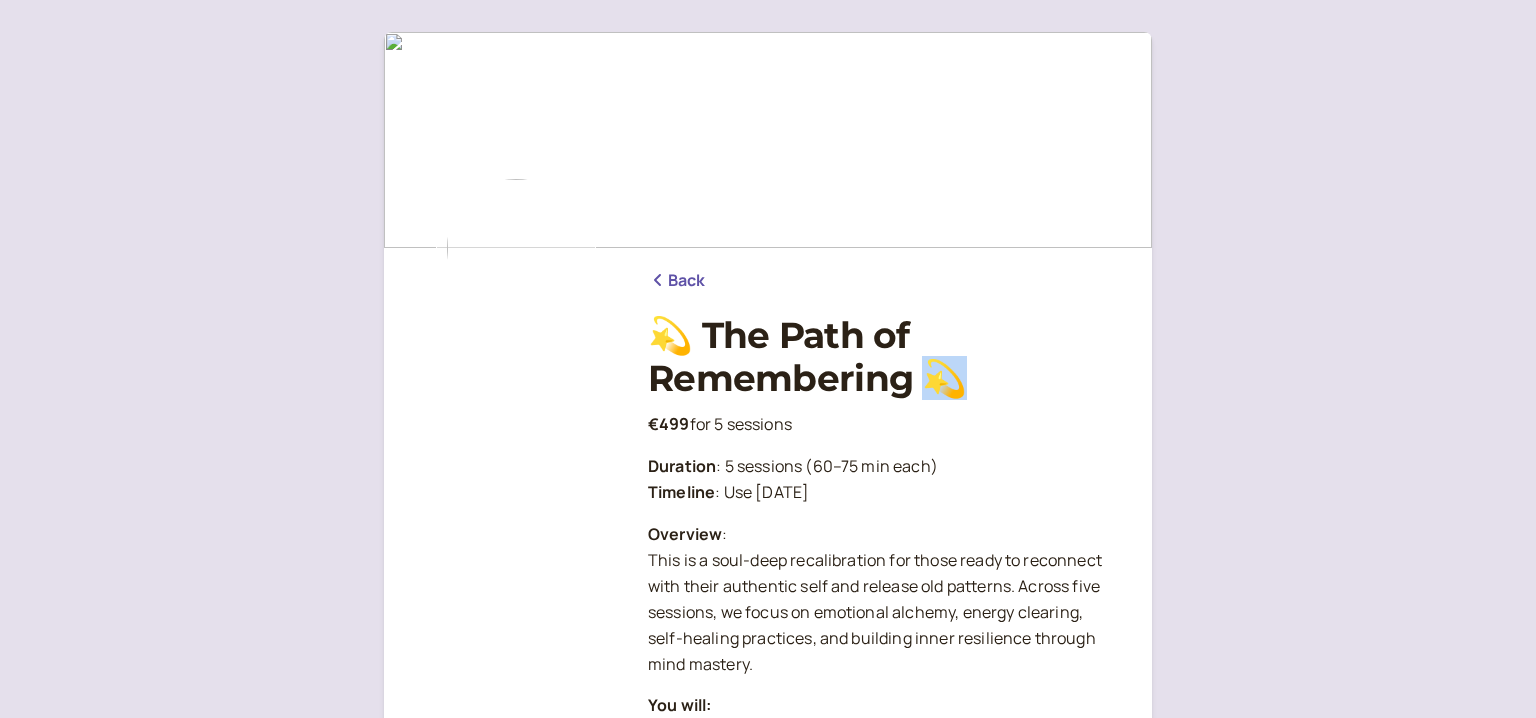scroll, scrollTop: 0, scrollLeft: 0, axis: both 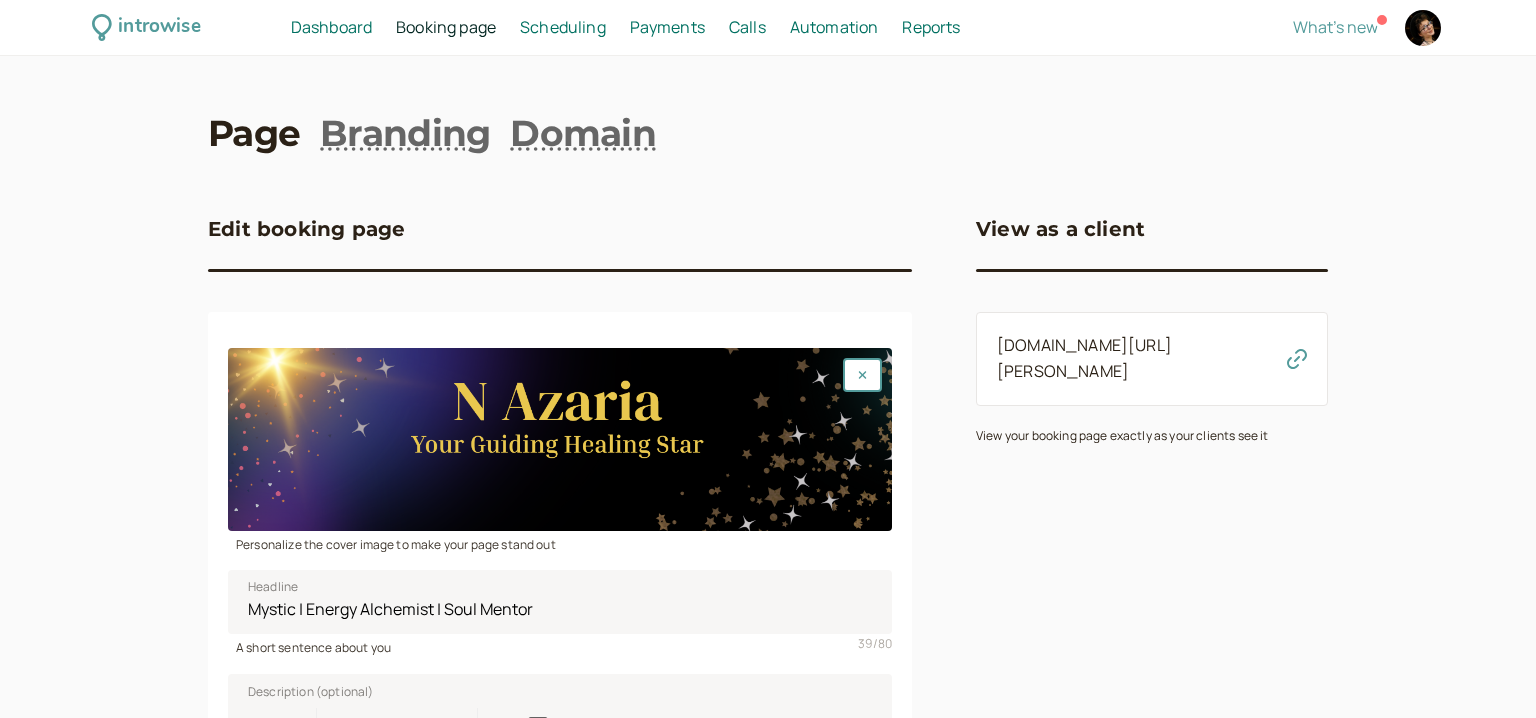click at bounding box center [1423, 28] 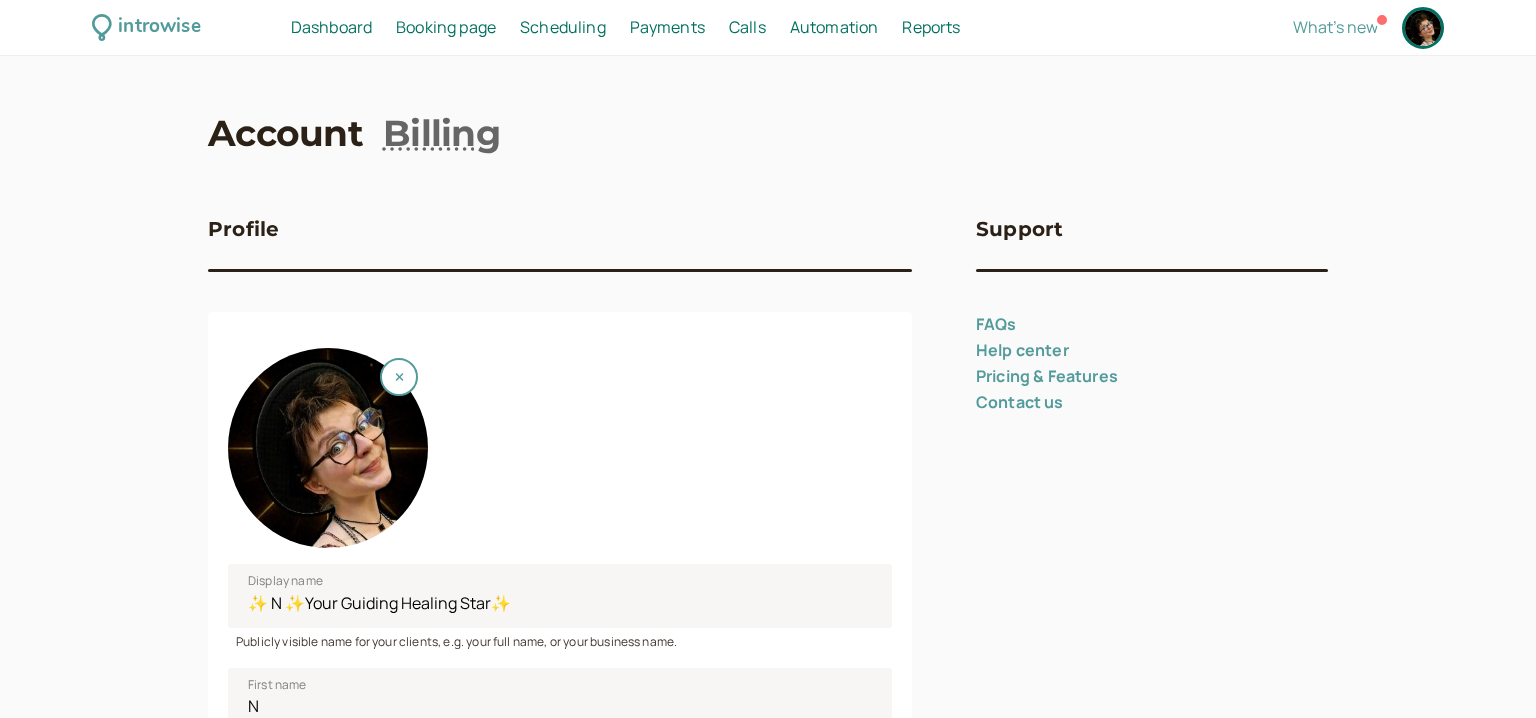 click at bounding box center [328, 448] 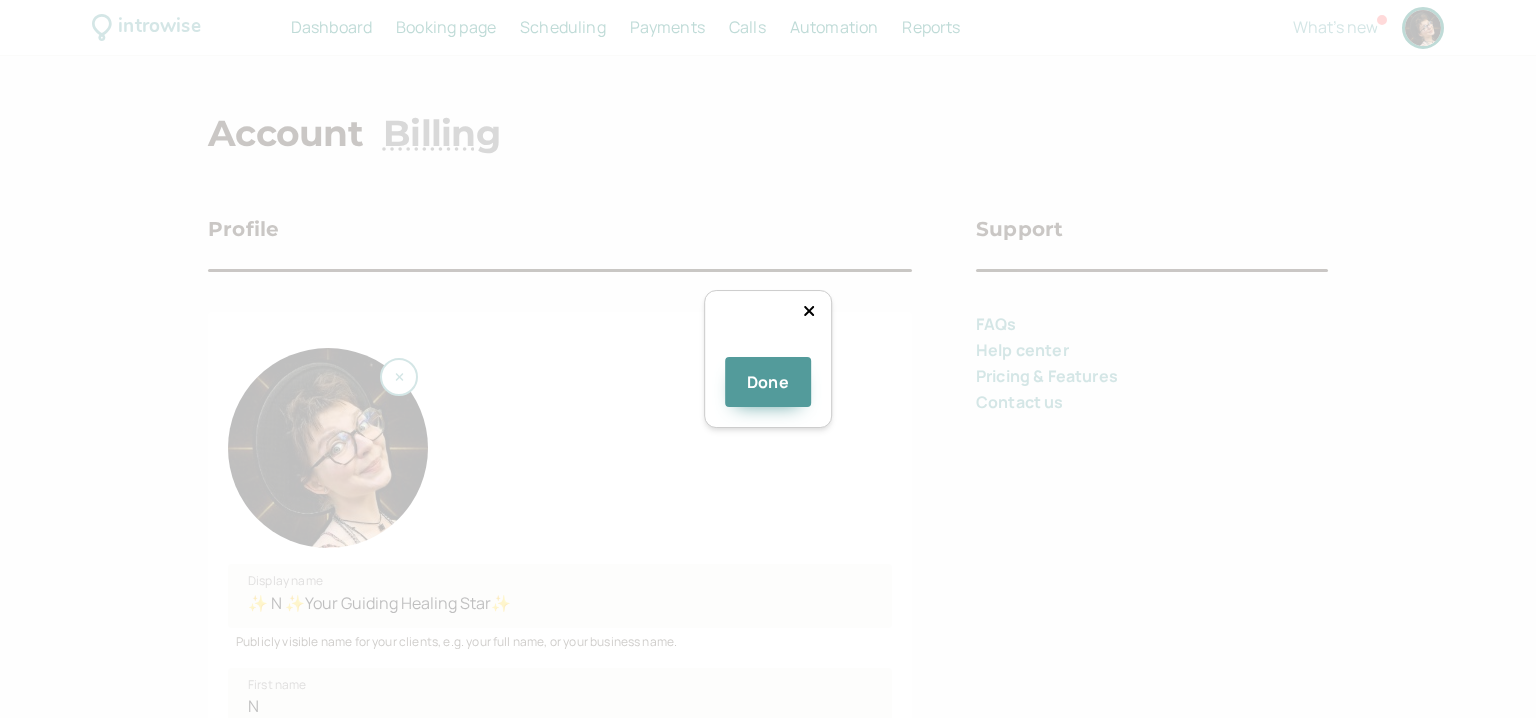 click at bounding box center [1007, 579] 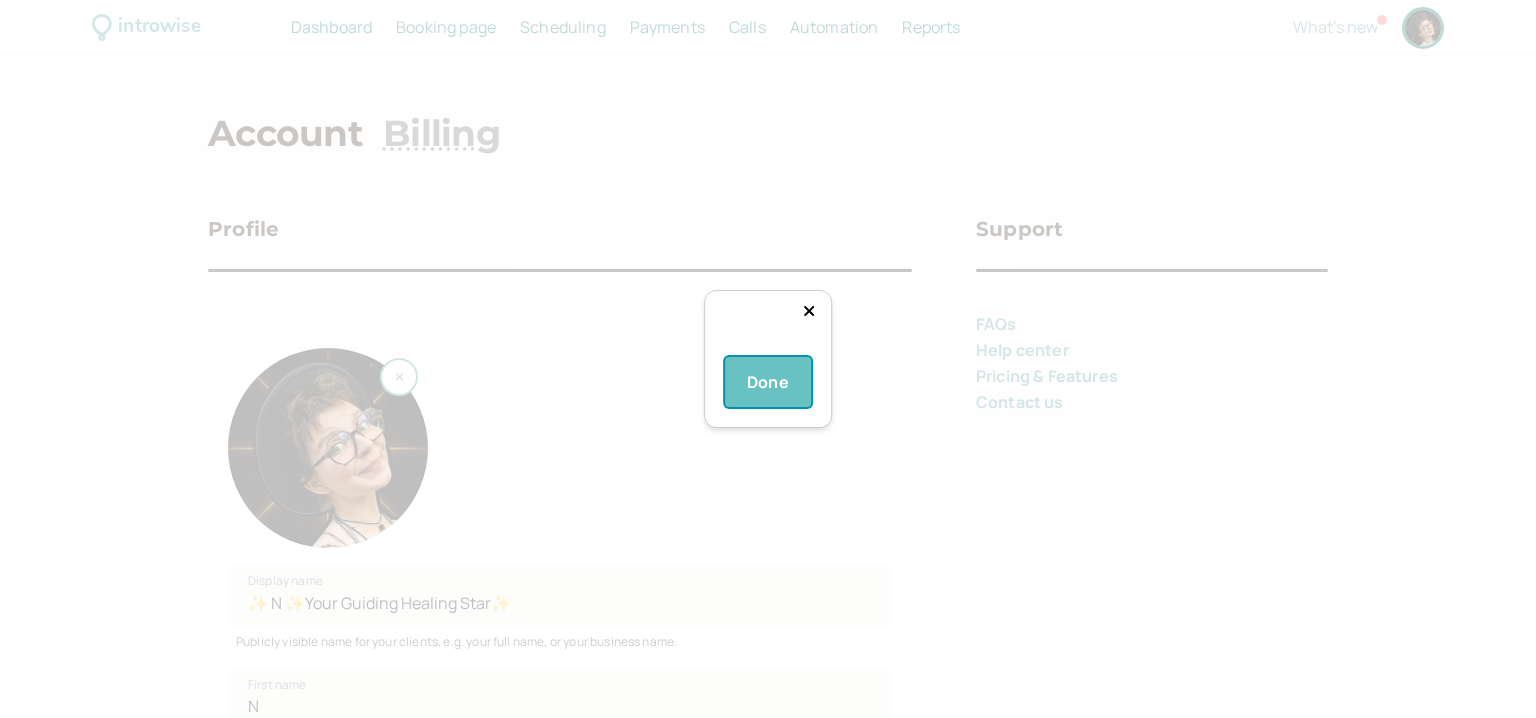 click on "Done" at bounding box center (768, 382) 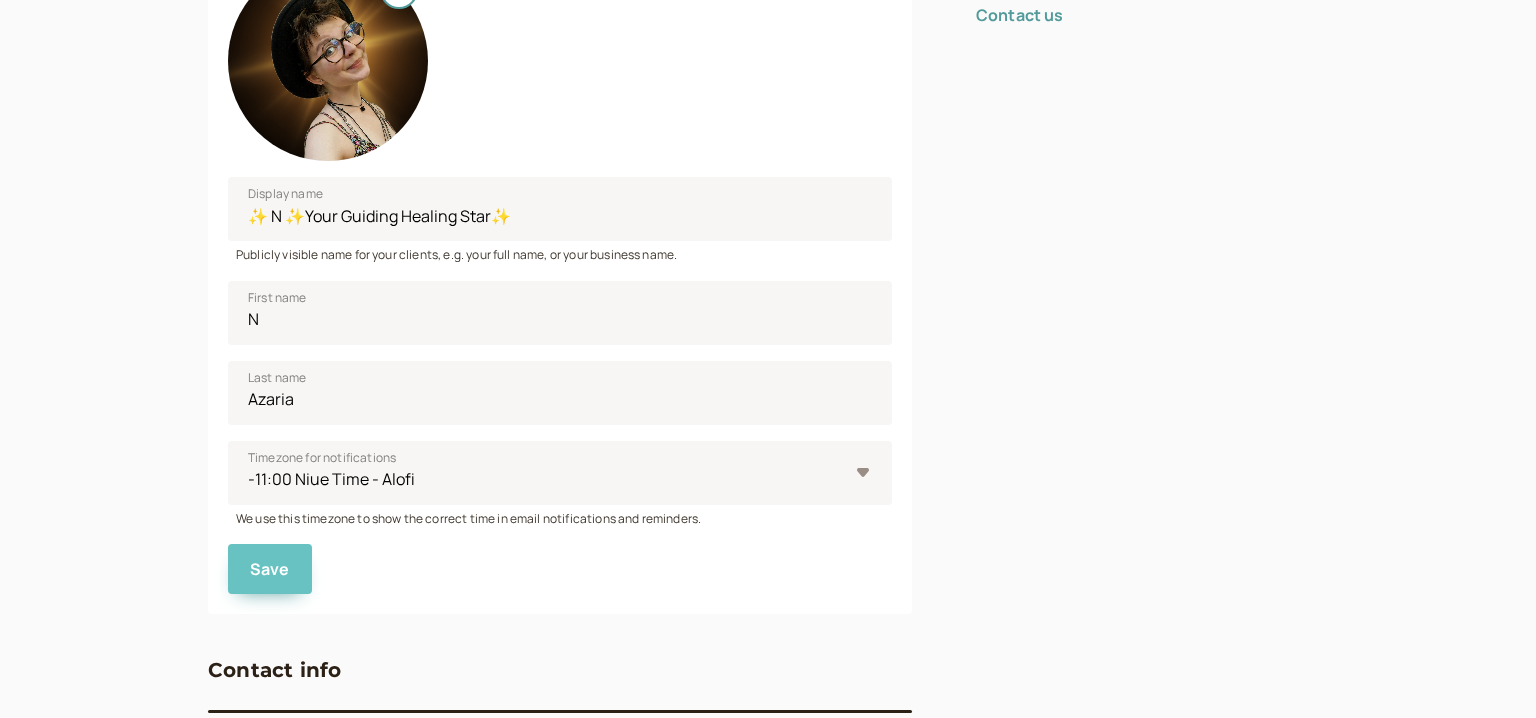 scroll, scrollTop: 393, scrollLeft: 0, axis: vertical 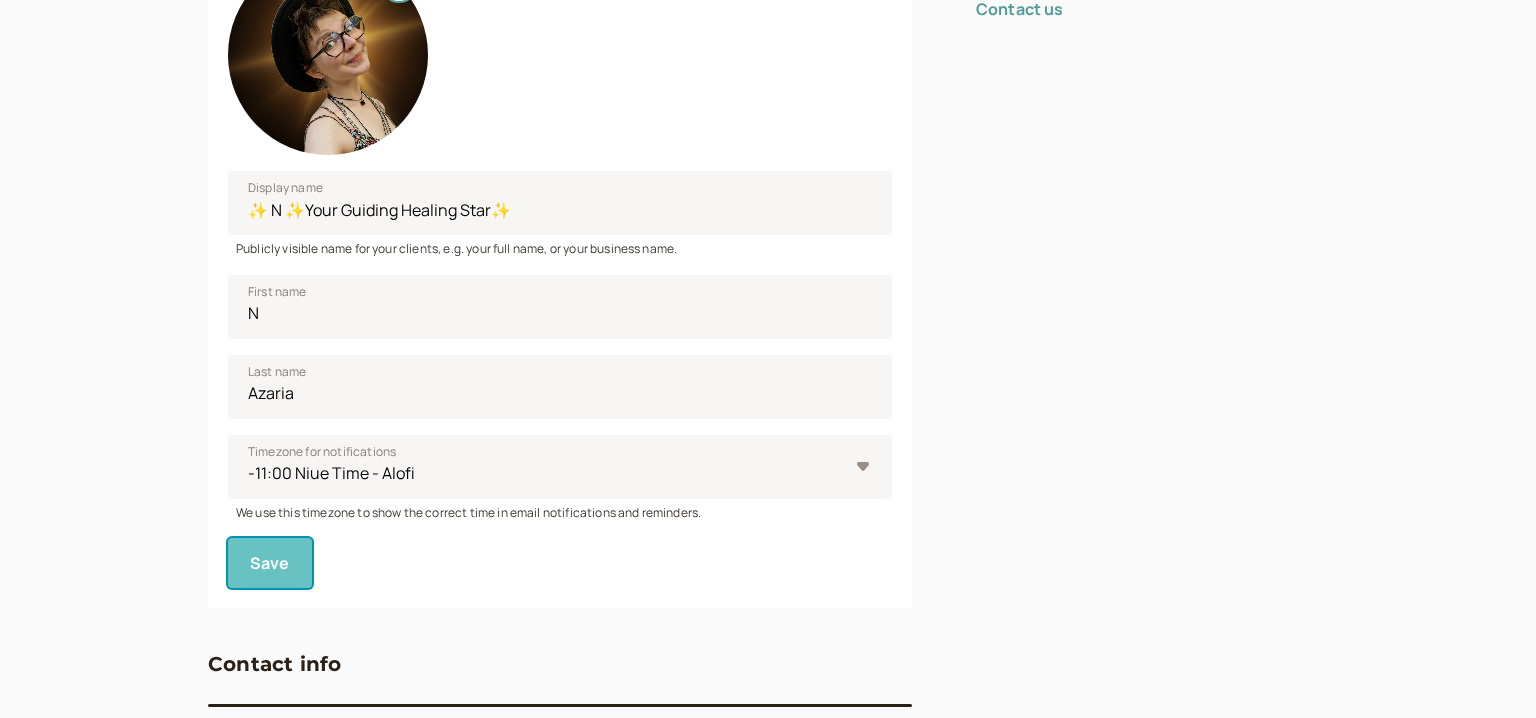 click on "Save" at bounding box center [270, 563] 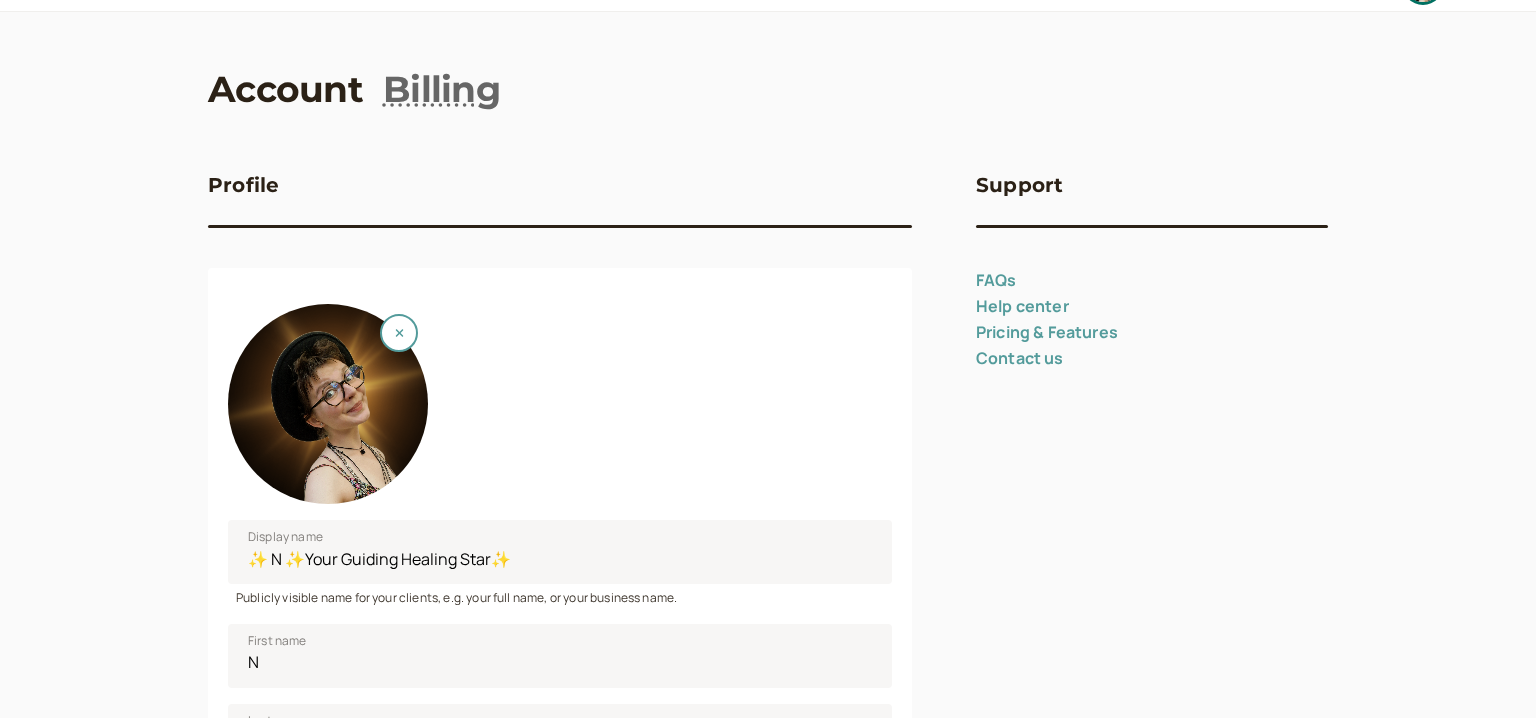 scroll, scrollTop: 0, scrollLeft: 0, axis: both 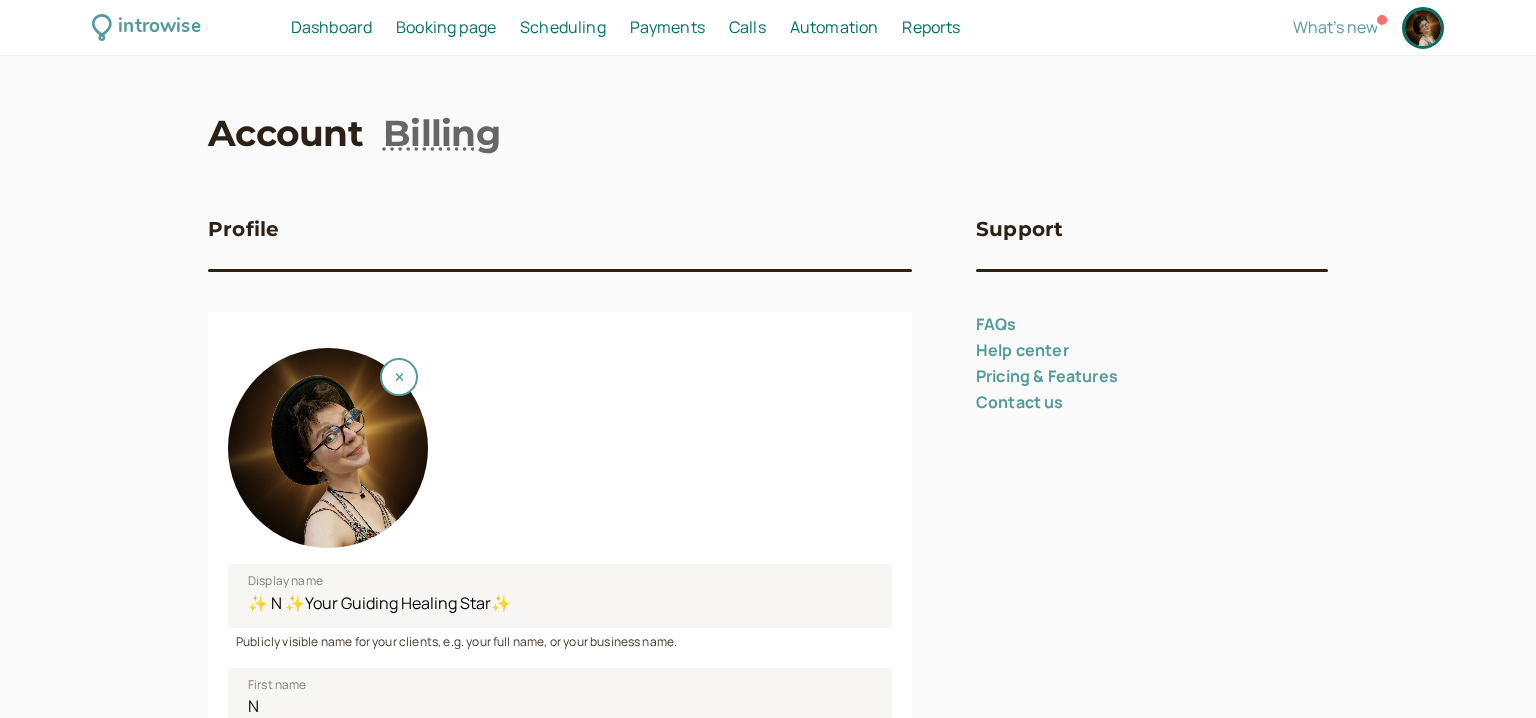 click on "Booking page" at bounding box center (446, 27) 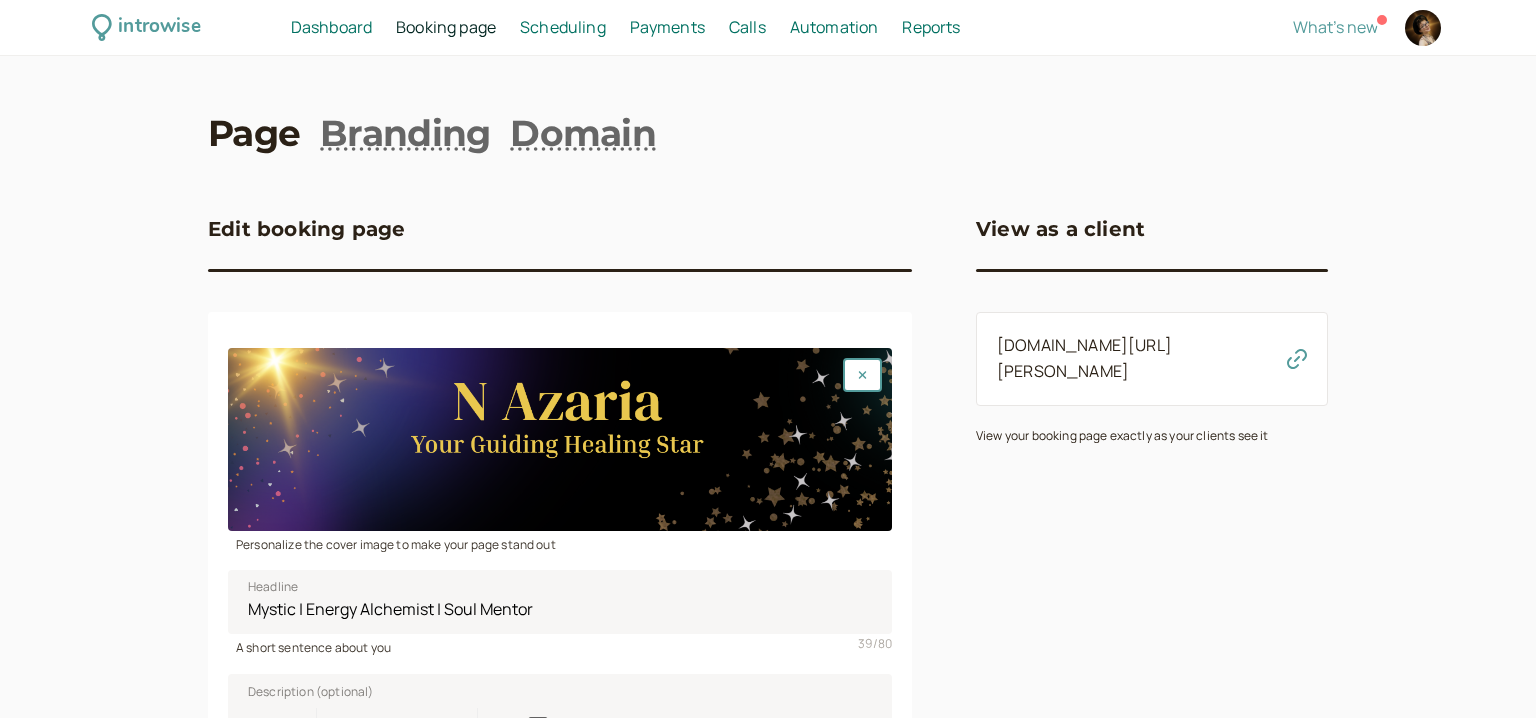 click on "Scheduling Scheduling" at bounding box center (563, 28) 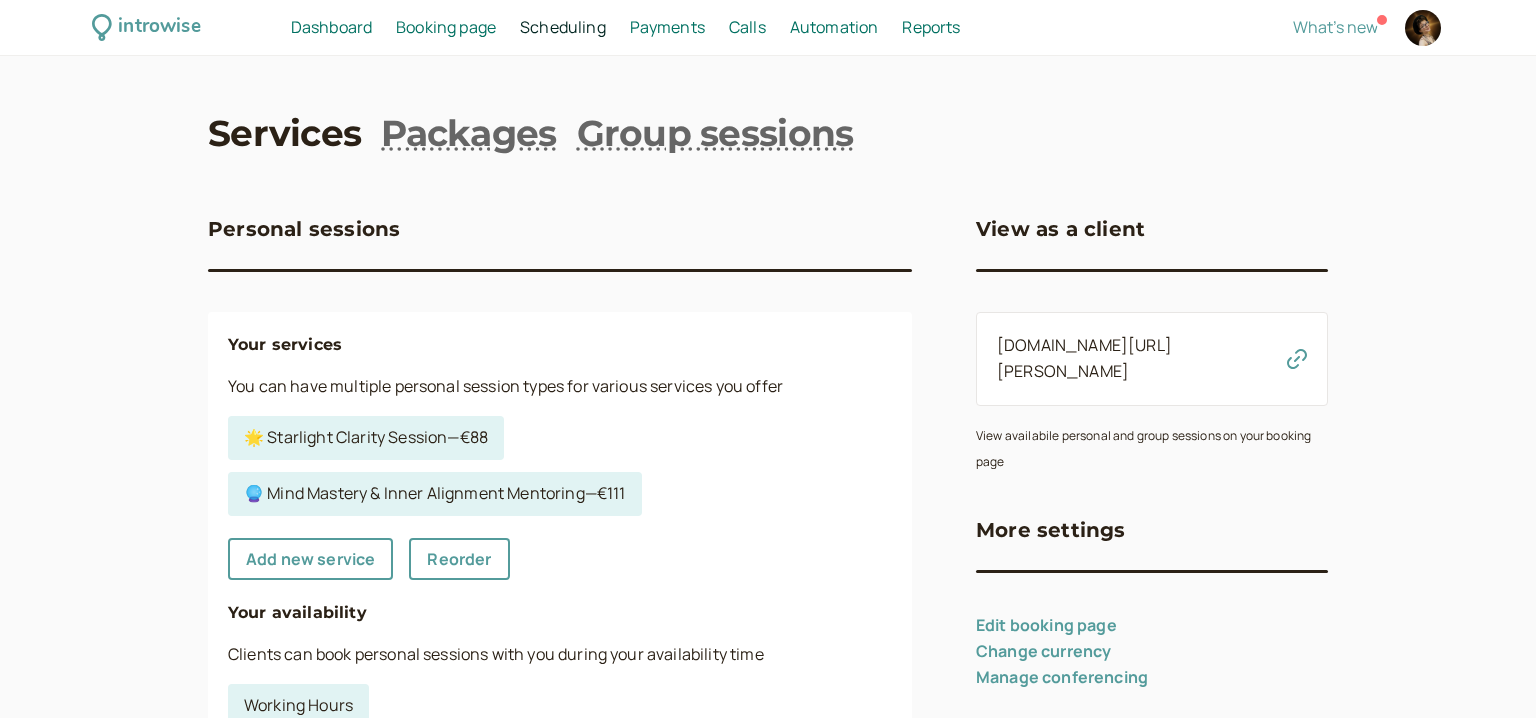 click on "Booking page Booking" at bounding box center [446, 28] 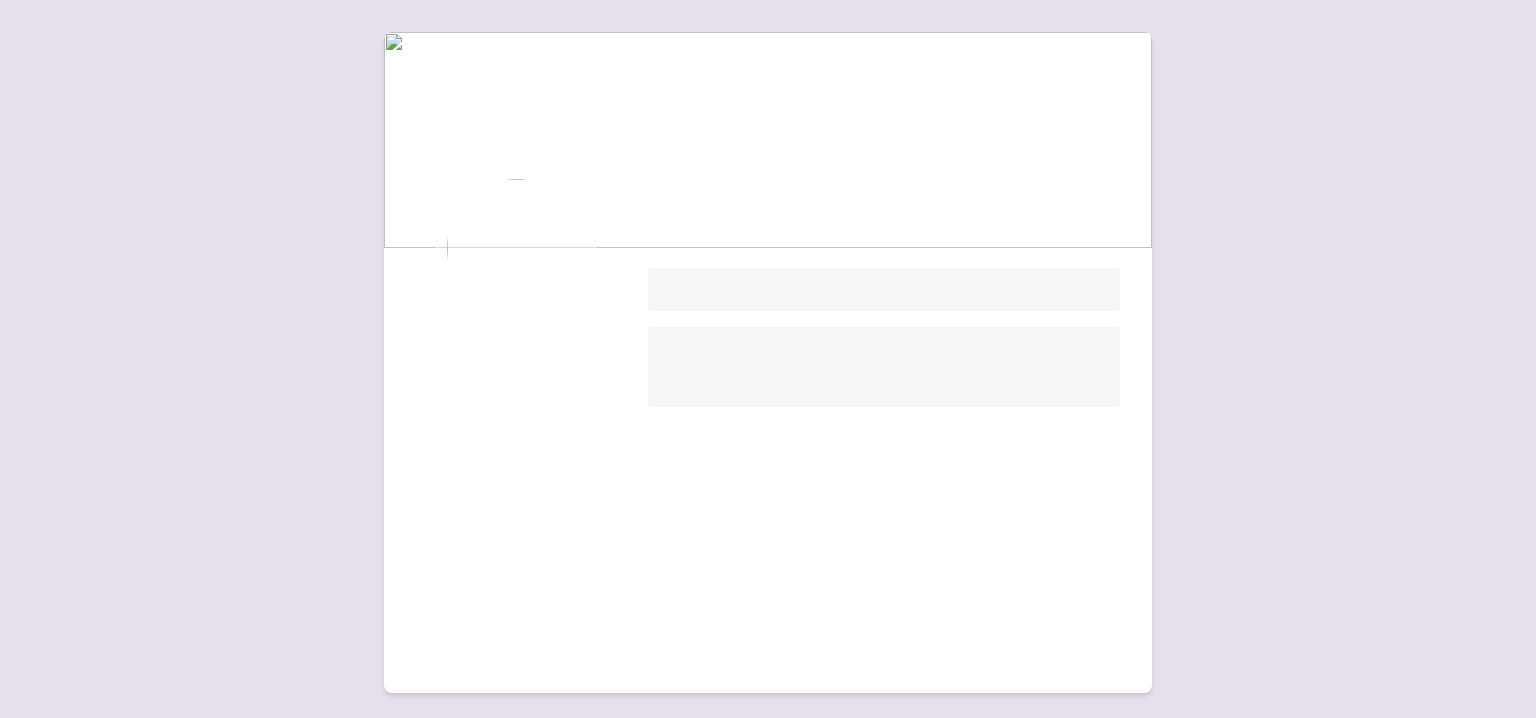 scroll, scrollTop: 0, scrollLeft: 0, axis: both 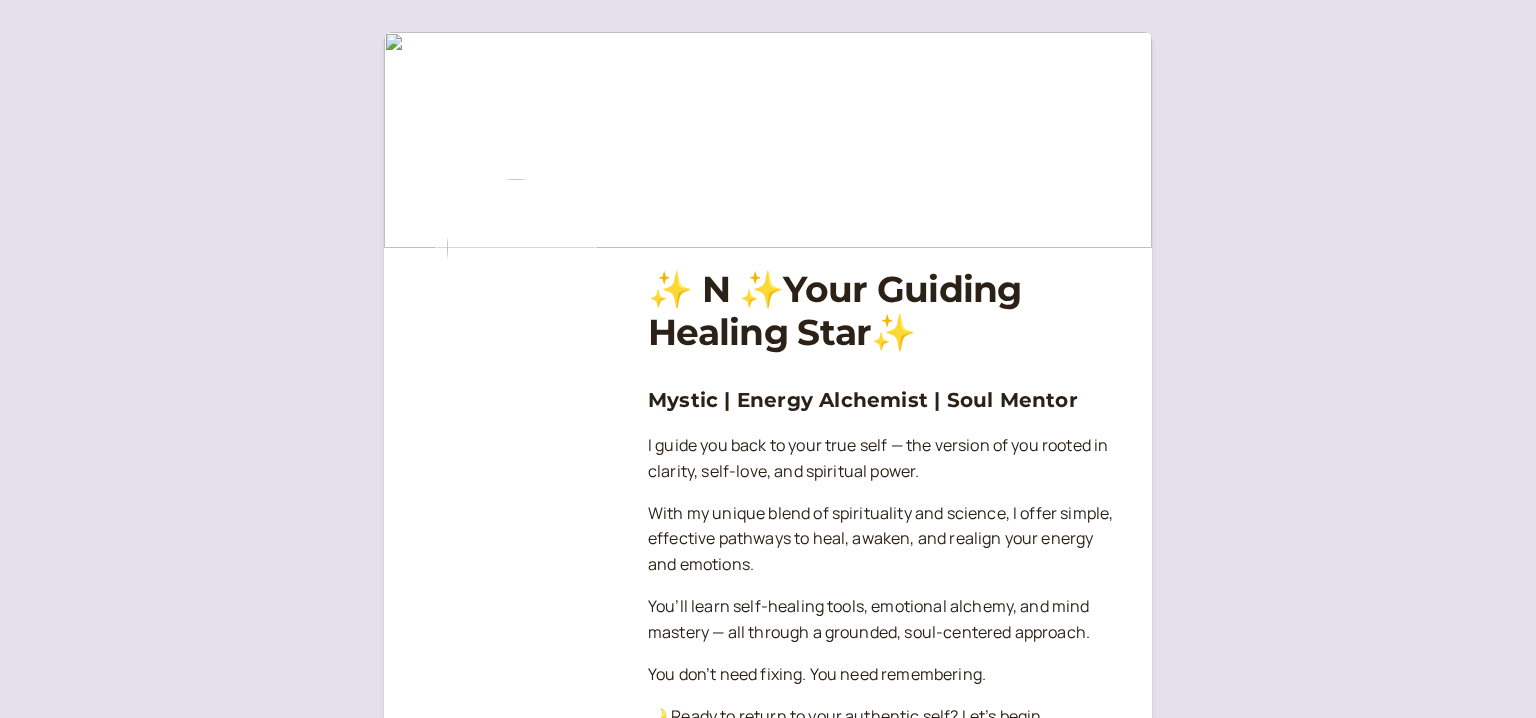 click on "✨ N ✨Your Guiding Healing Star✨ Mystic | Energy Alchemist | Soul Mentor I guide you back to your true self — the version of you rooted in clarity, self-love, and spiritual power. With my unique blend of spirituality and science, I offer simple, effective pathways to heal, awaken, and realign your energy and emotions. You’ll learn self-healing tools, emotional alchemy, and mind mastery — all through a grounded, soul-centered approach. You don’t need fixing. You need remembering. 🌙 Ready to return to your authentic self? Let’s begin. 🌟 My Story I wasn’t born into ease — I was born into intensity.  Raised in post-Soviet Russia in an emotionally turbulent home, I felt everything. Too much. Too soon. My sensitivity wasn’t a gift back then — it was a wound, an overload, a silence I didn’t know how to voice. It wasn’t a sudden enlightenment. It was messy, raw, and sacred.  It was depression that opened the portal.  It was losing my sense of self that led me home to it. Packages 5 s" at bounding box center (768, 1387) 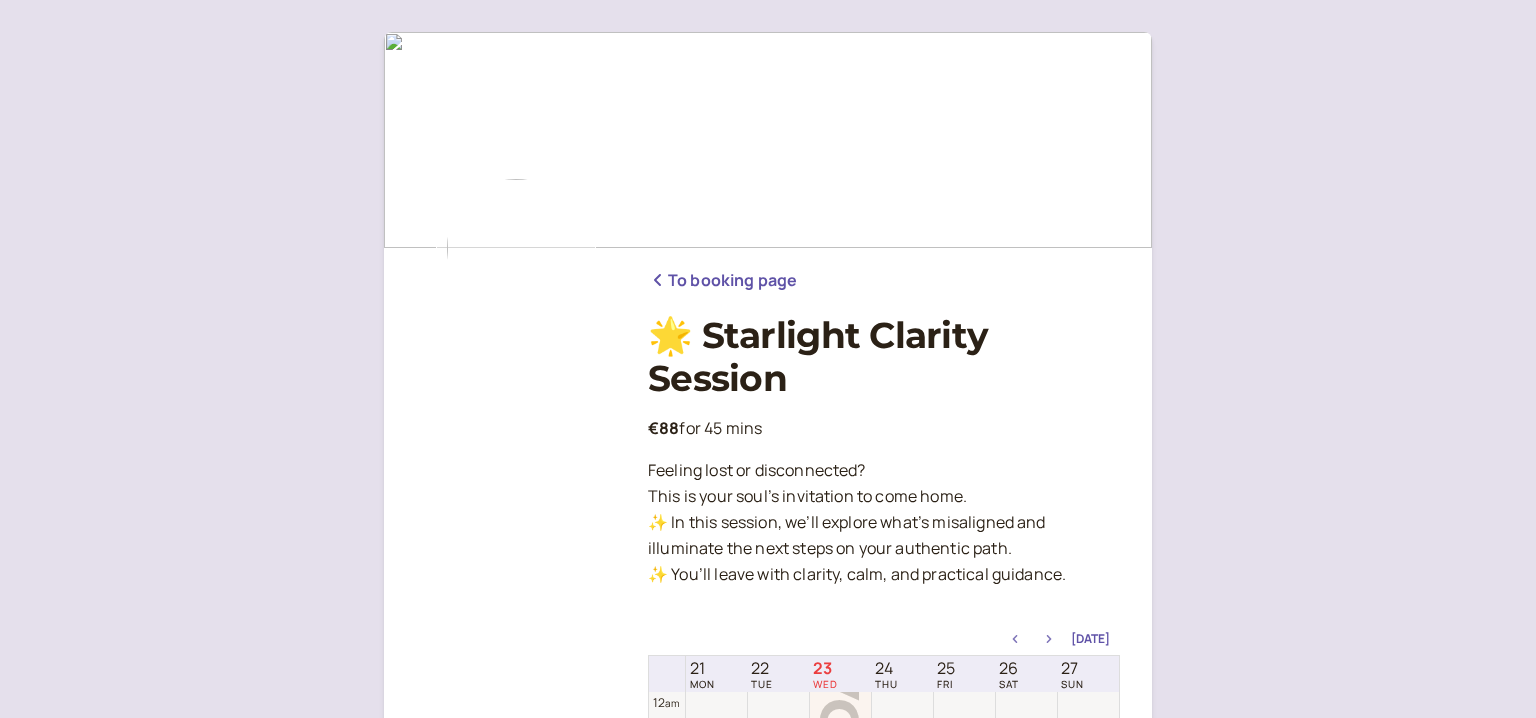 scroll, scrollTop: 186, scrollLeft: 0, axis: vertical 